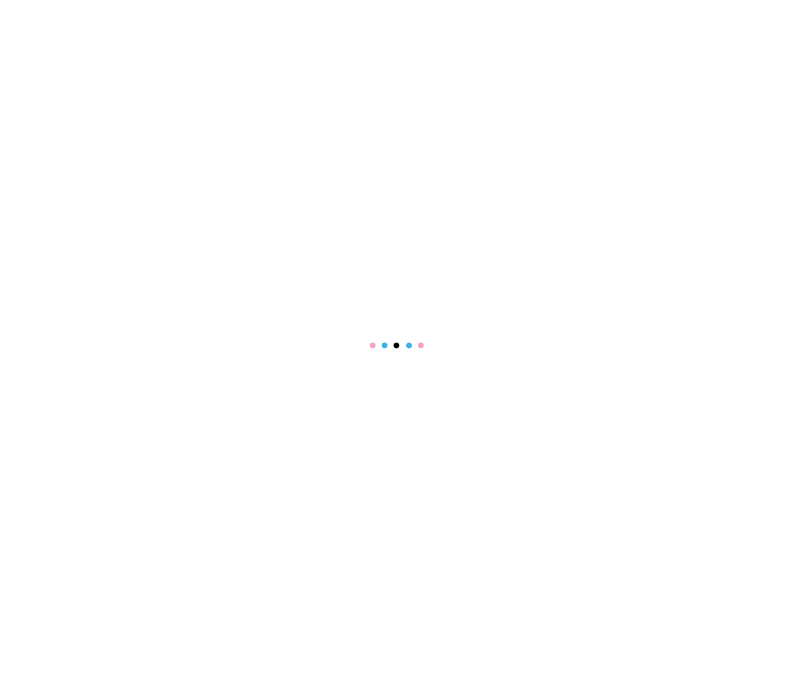 scroll, scrollTop: 0, scrollLeft: 0, axis: both 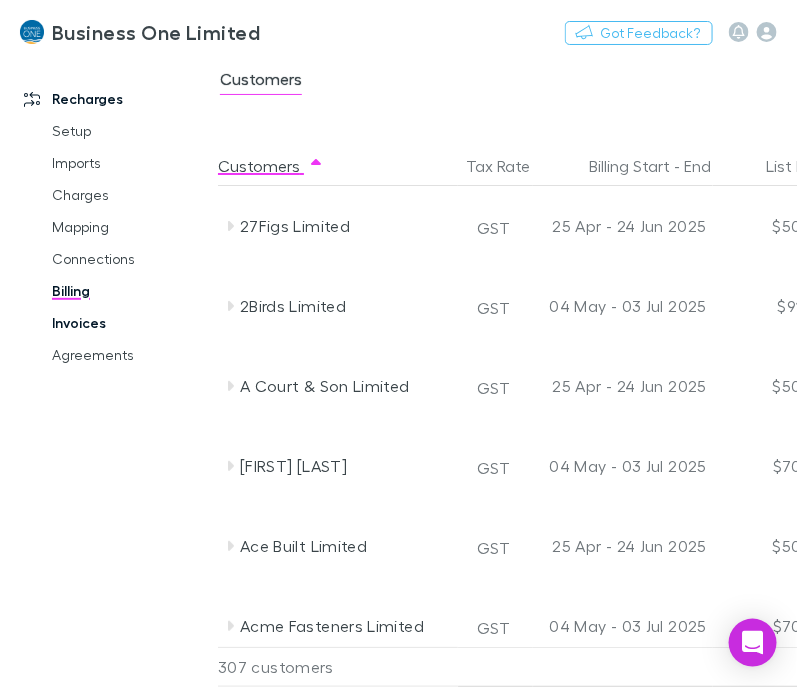 click on "Invoices" at bounding box center (132, 323) 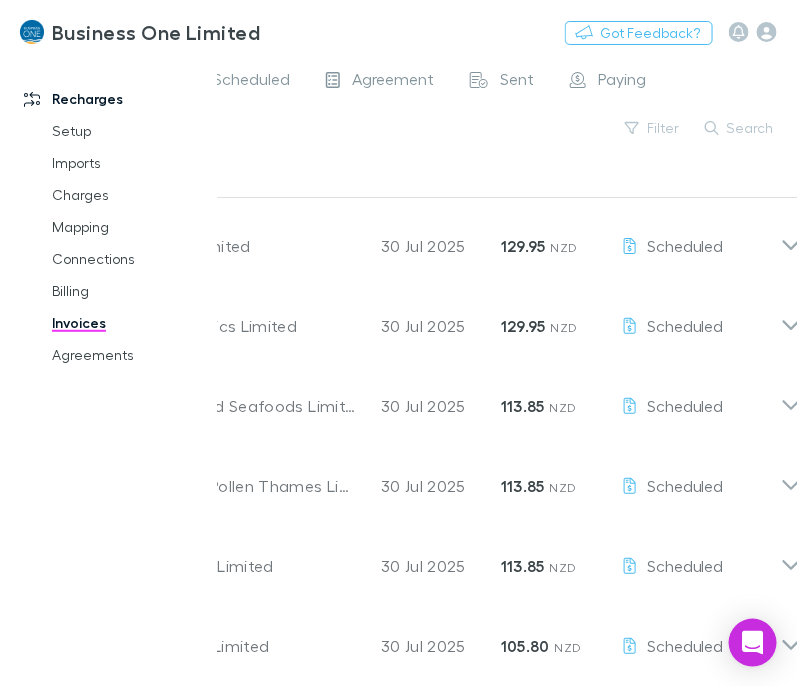 scroll, scrollTop: 0, scrollLeft: 265, axis: horizontal 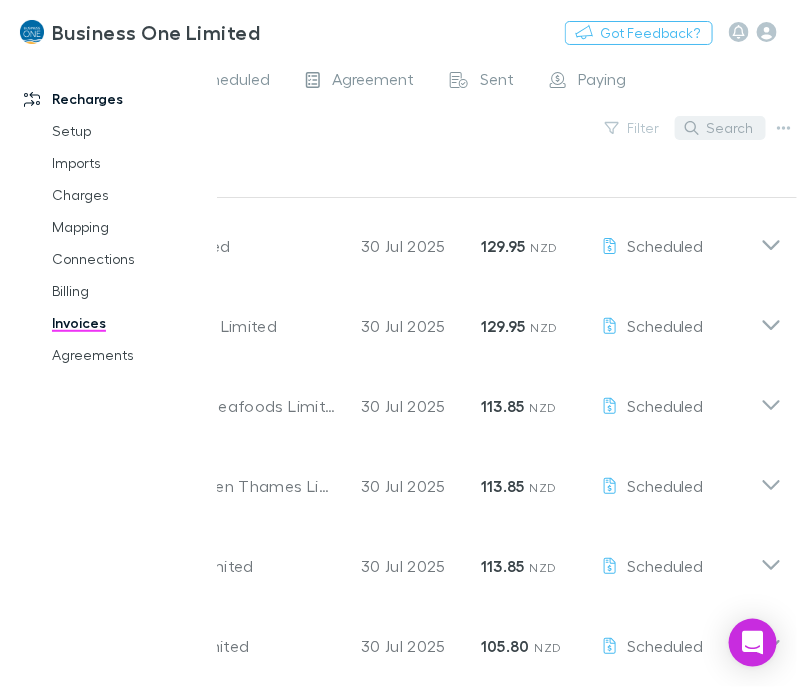 click on "Search" at bounding box center [720, 128] 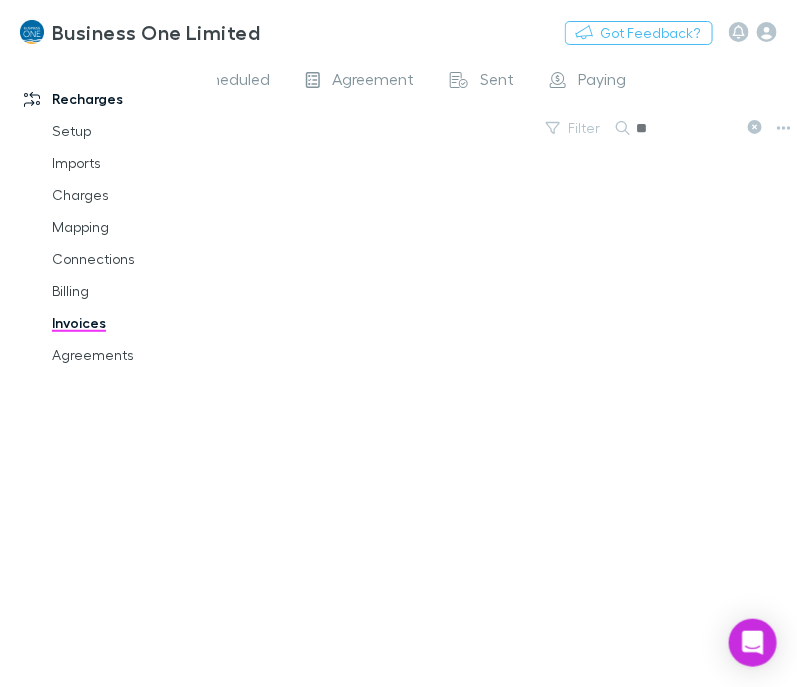 type on "*" 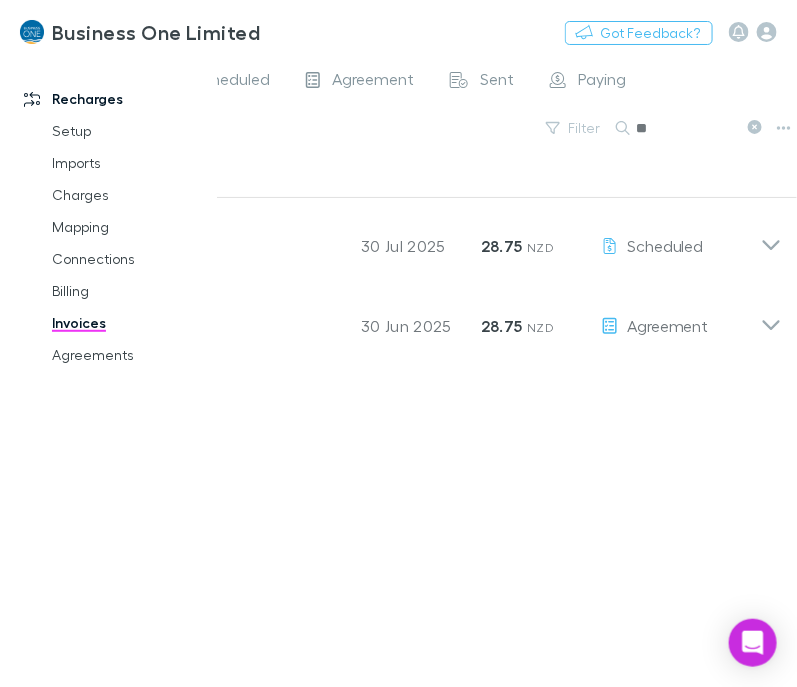 type on "*" 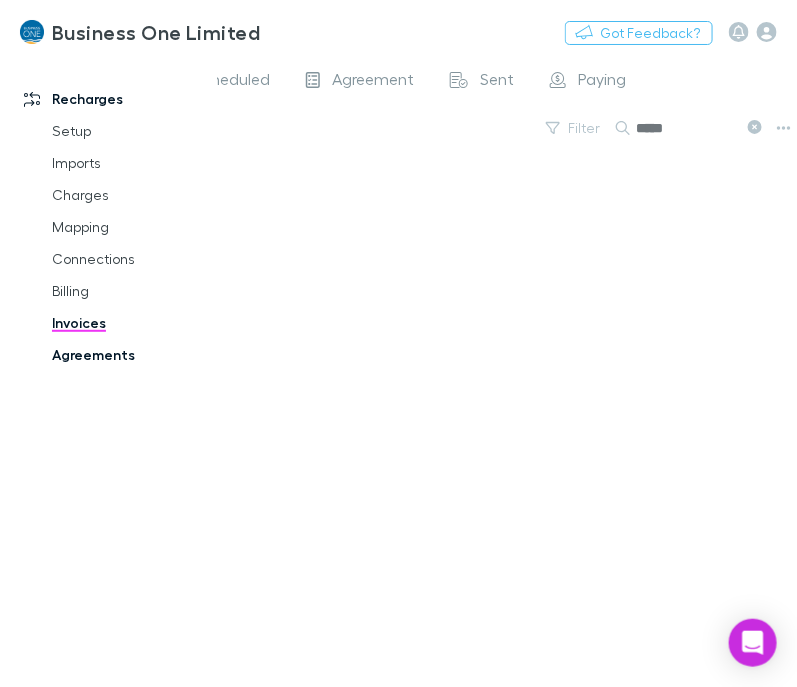type on "*****" 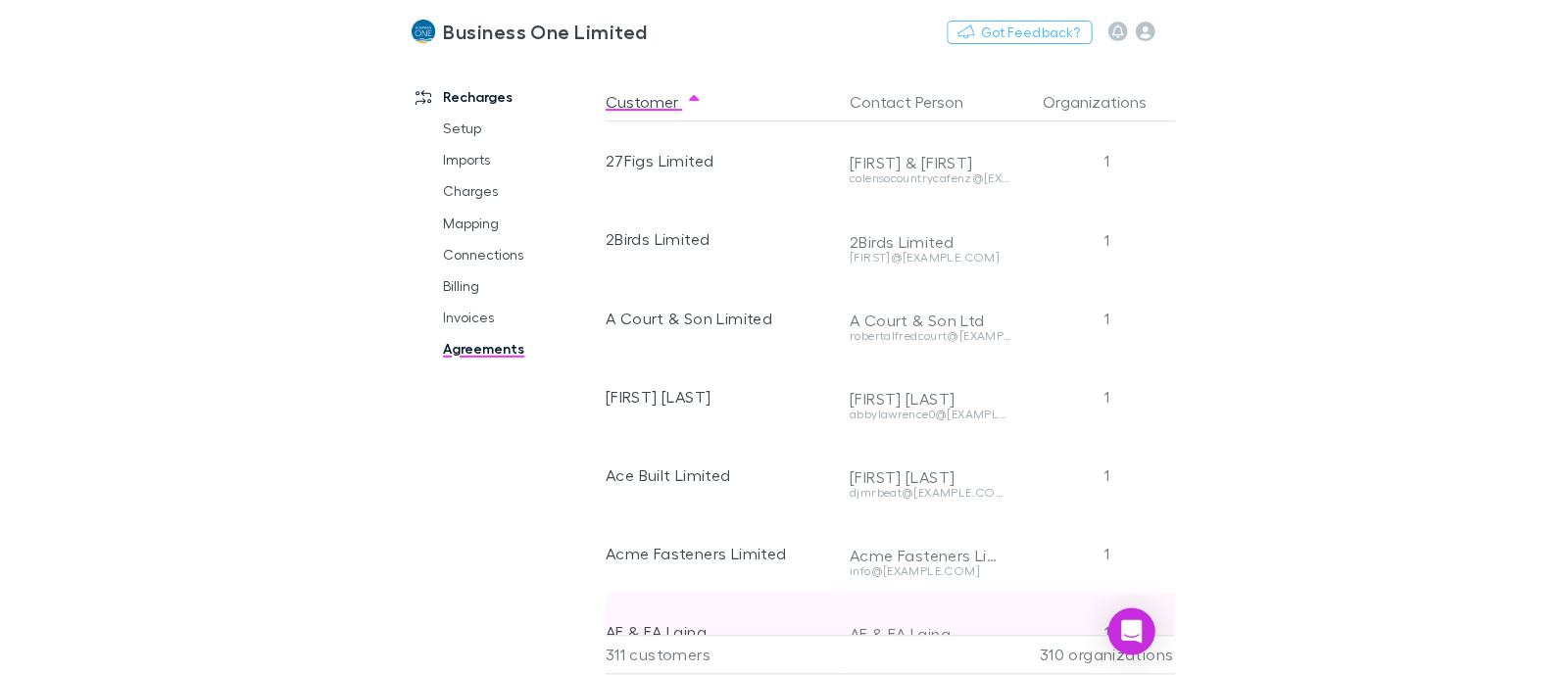 scroll, scrollTop: 244, scrollLeft: 0, axis: vertical 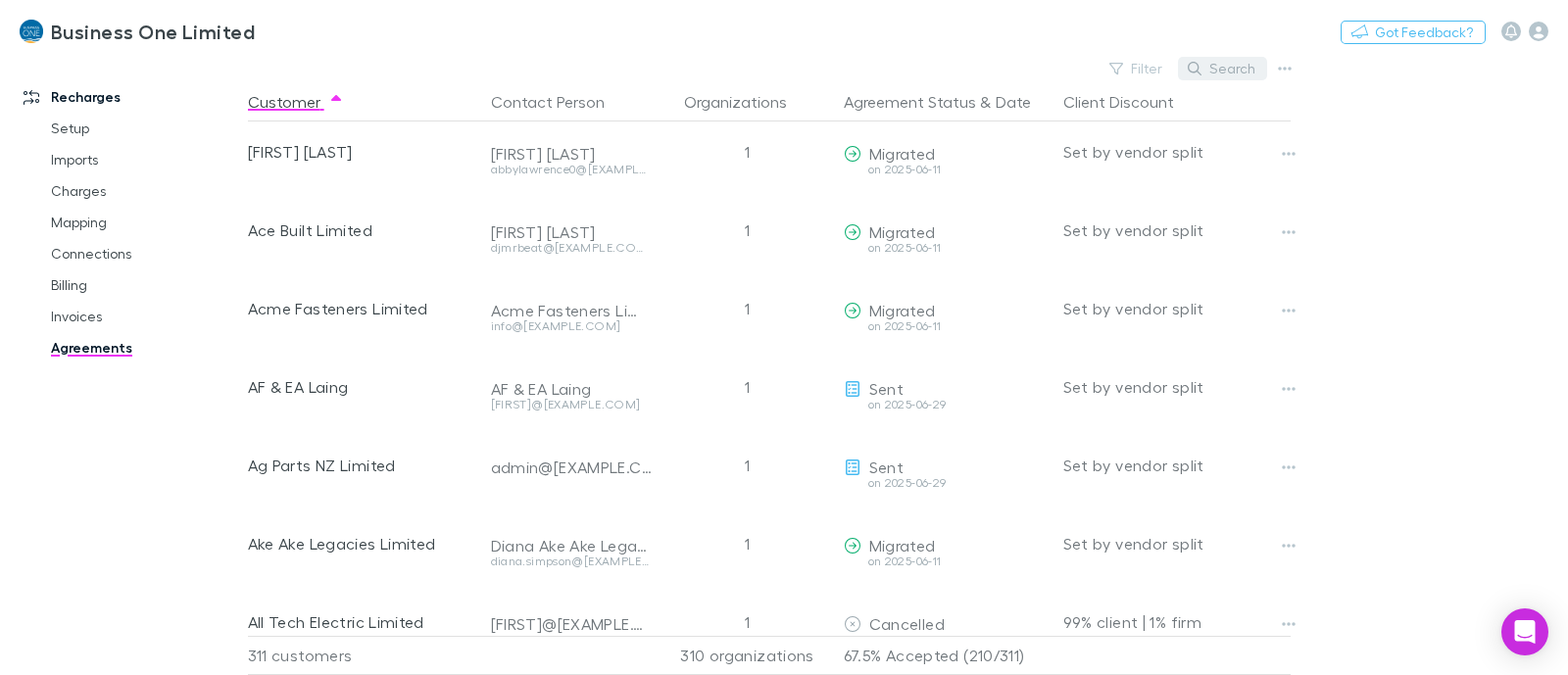 click on "Search" at bounding box center (1222, 69) 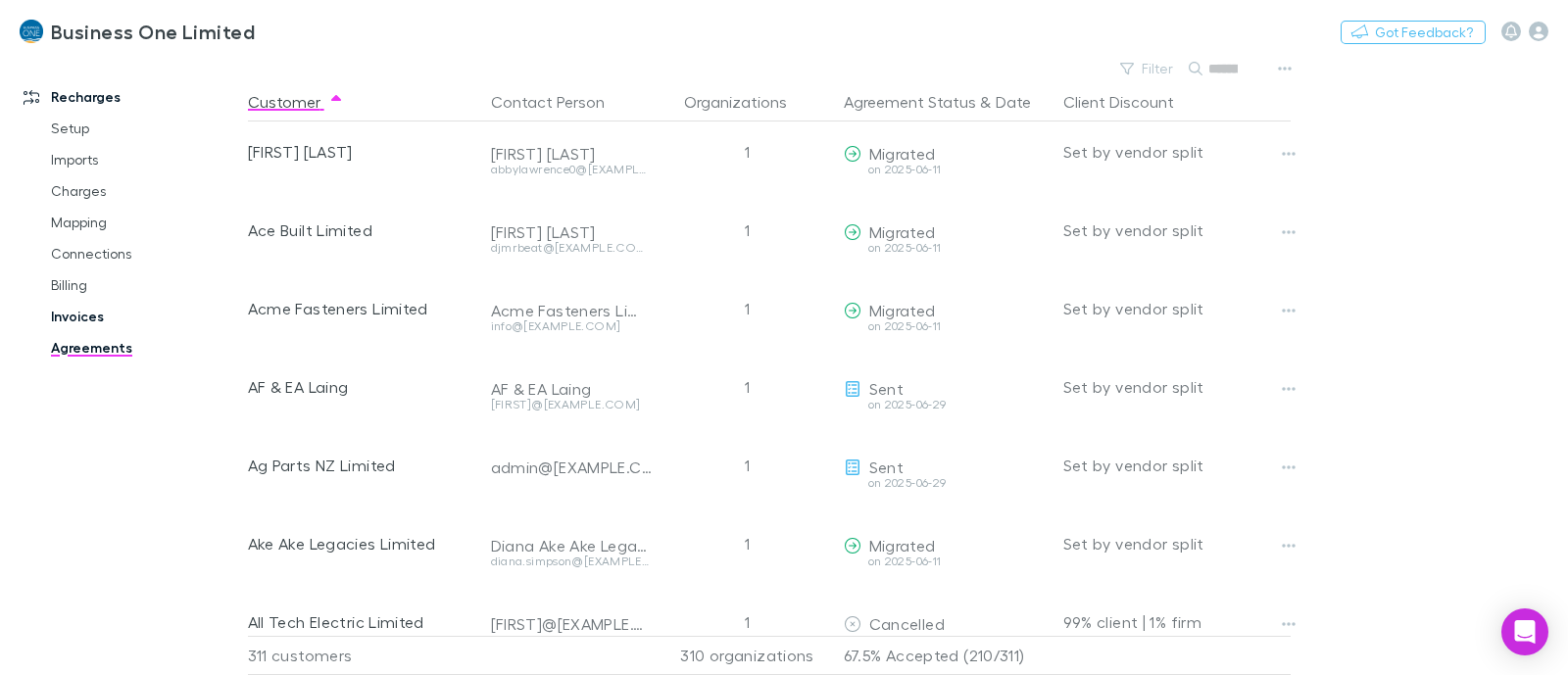 click on "Invoices" at bounding box center [147, 316] 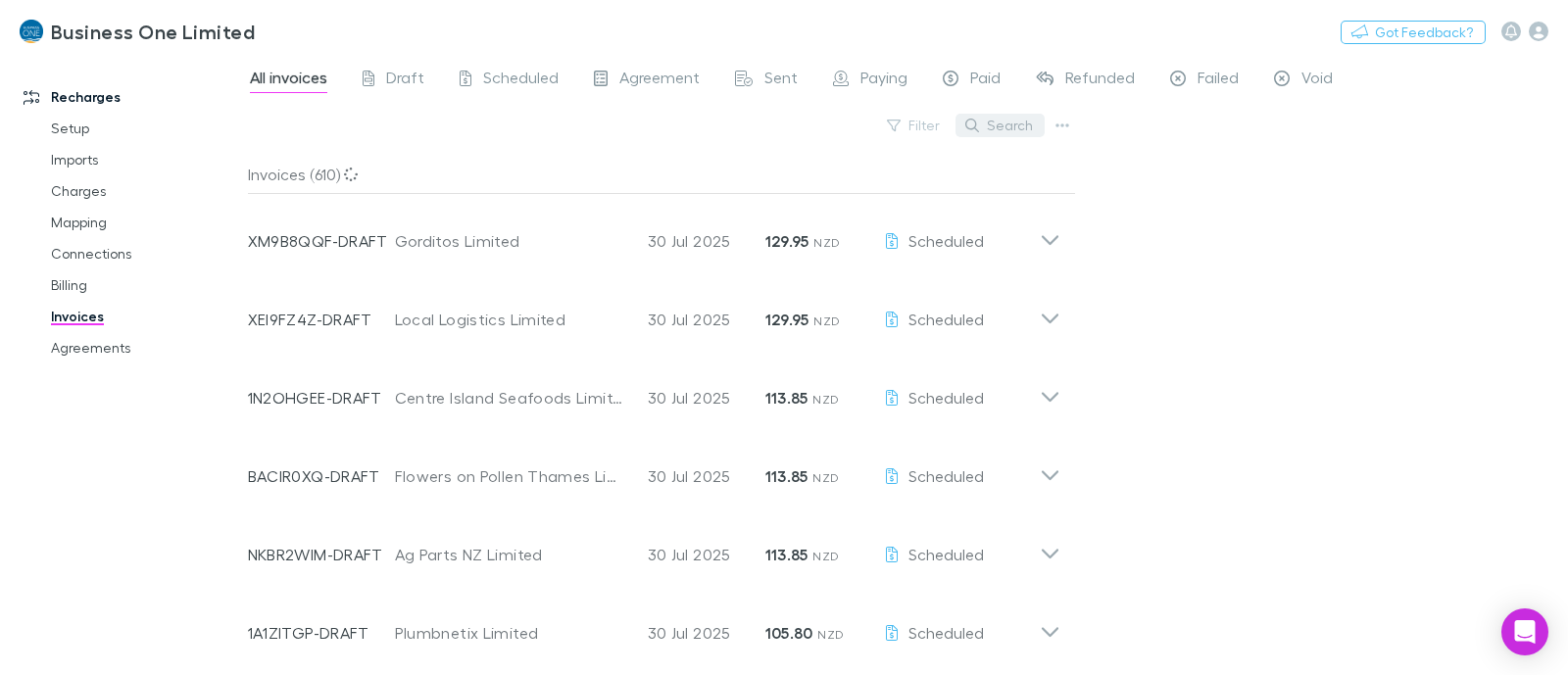 click on "Search" at bounding box center (1000, 125) 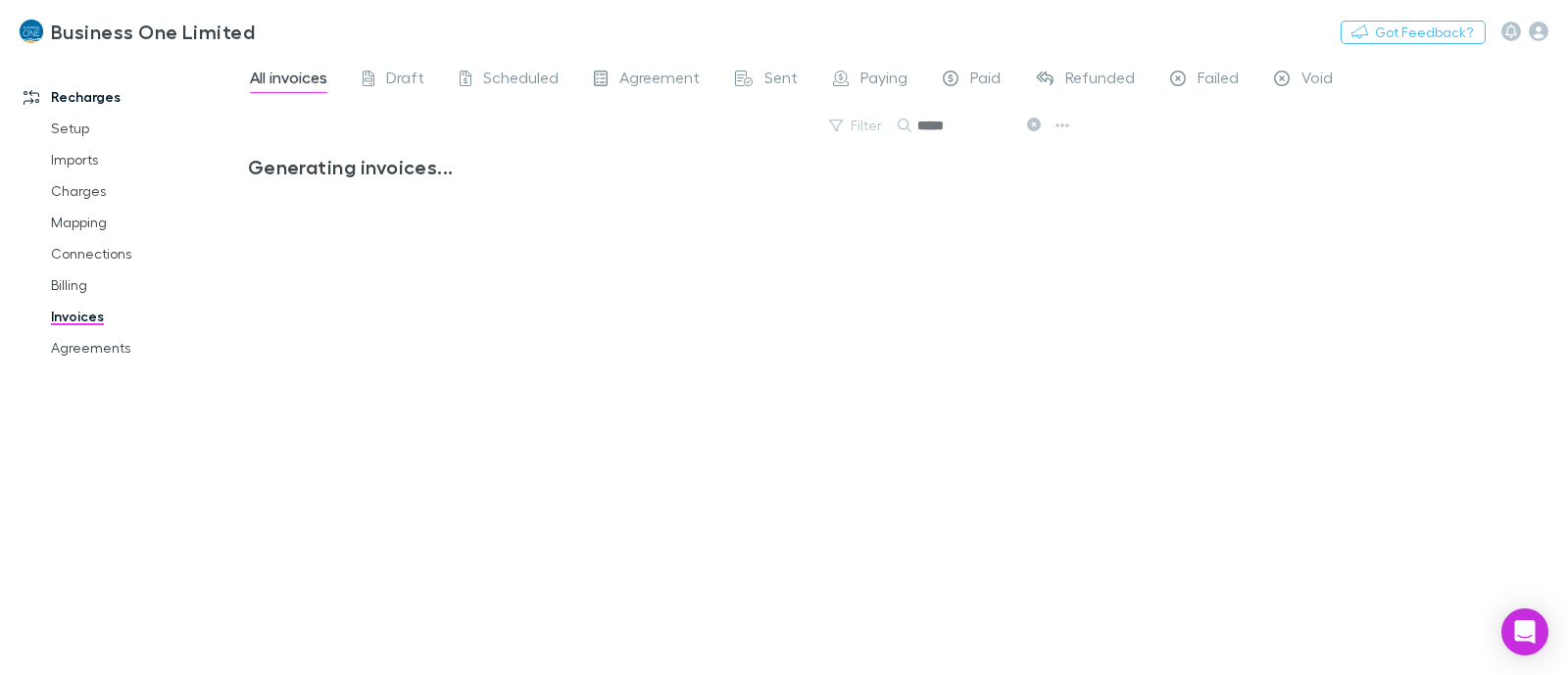 type on "*****" 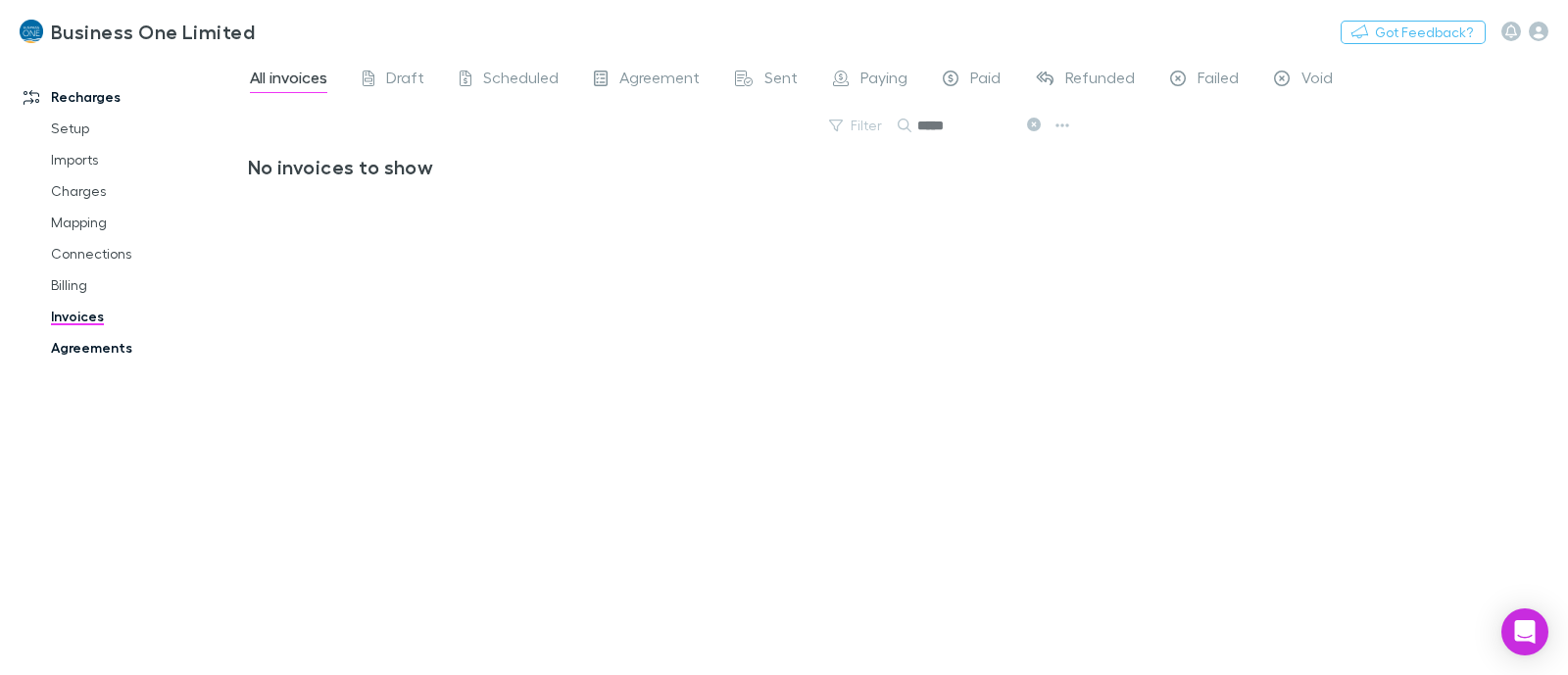 click on "Agreements" at bounding box center [147, 348] 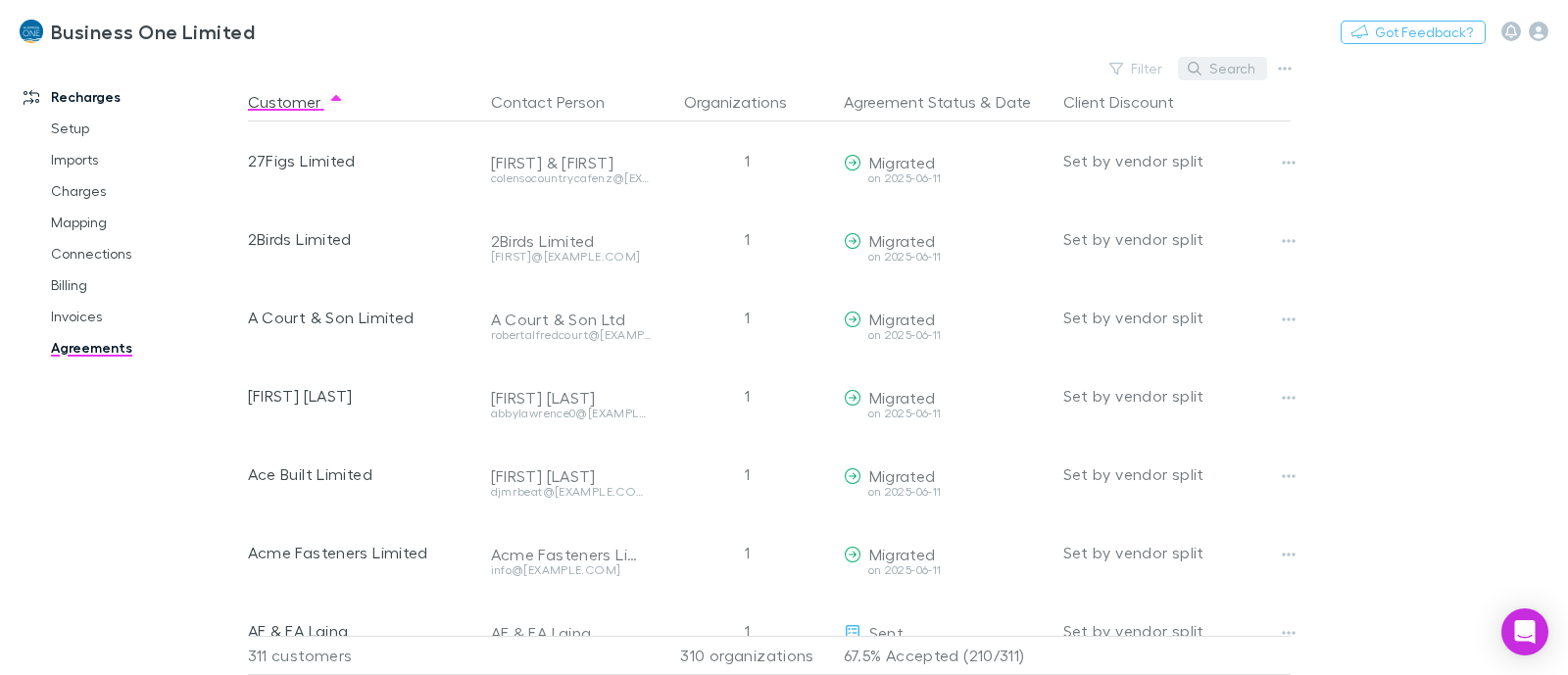 click on "Search" at bounding box center [1222, 69] 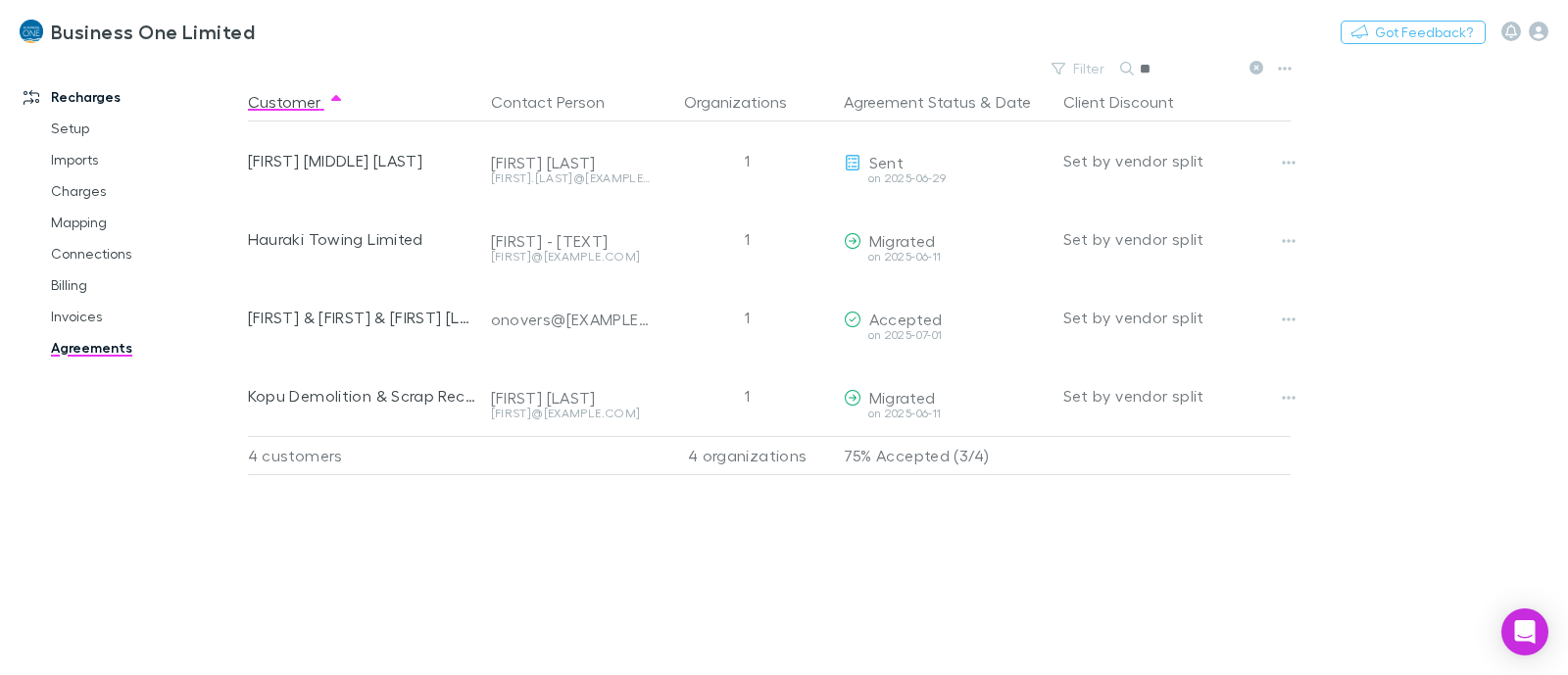 type on "*" 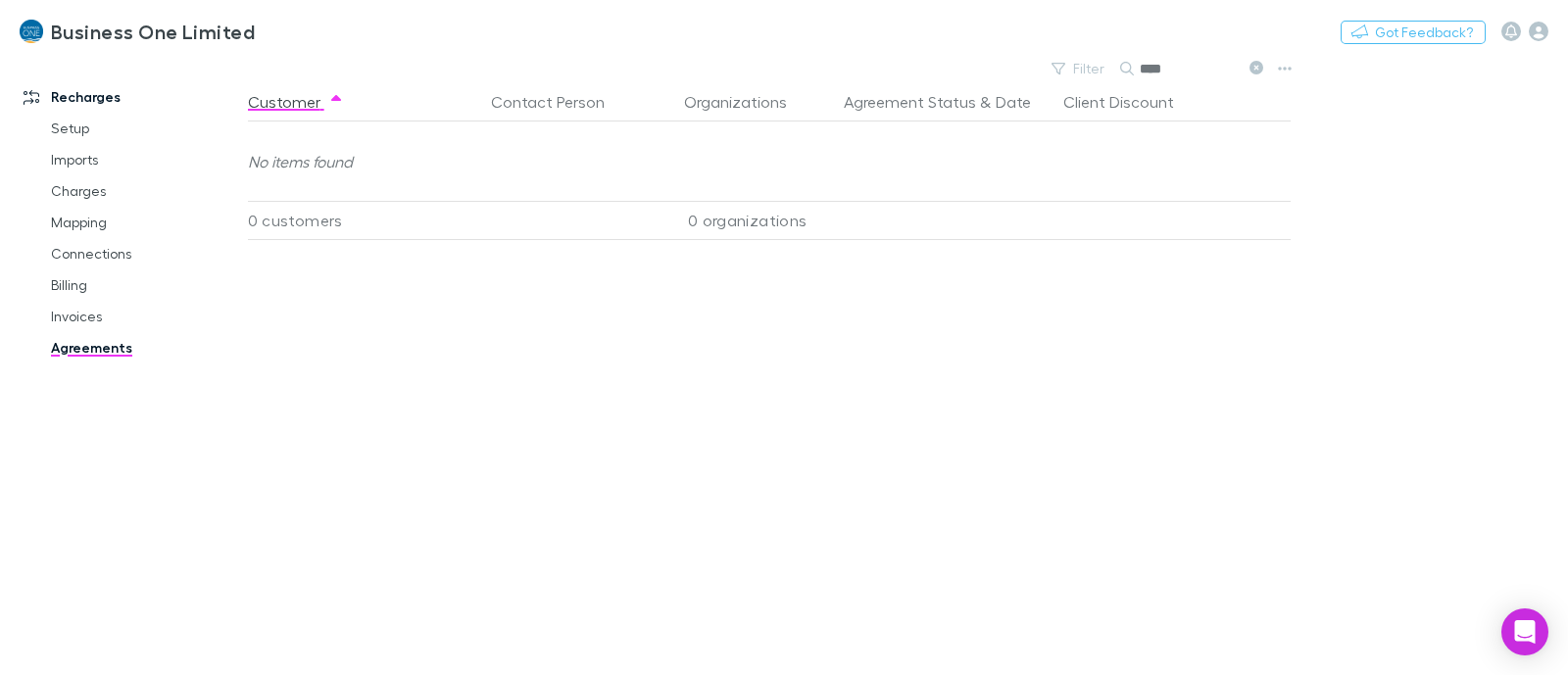 drag, startPoint x: 1214, startPoint y: 71, endPoint x: 804, endPoint y: -149, distance: 465.2956 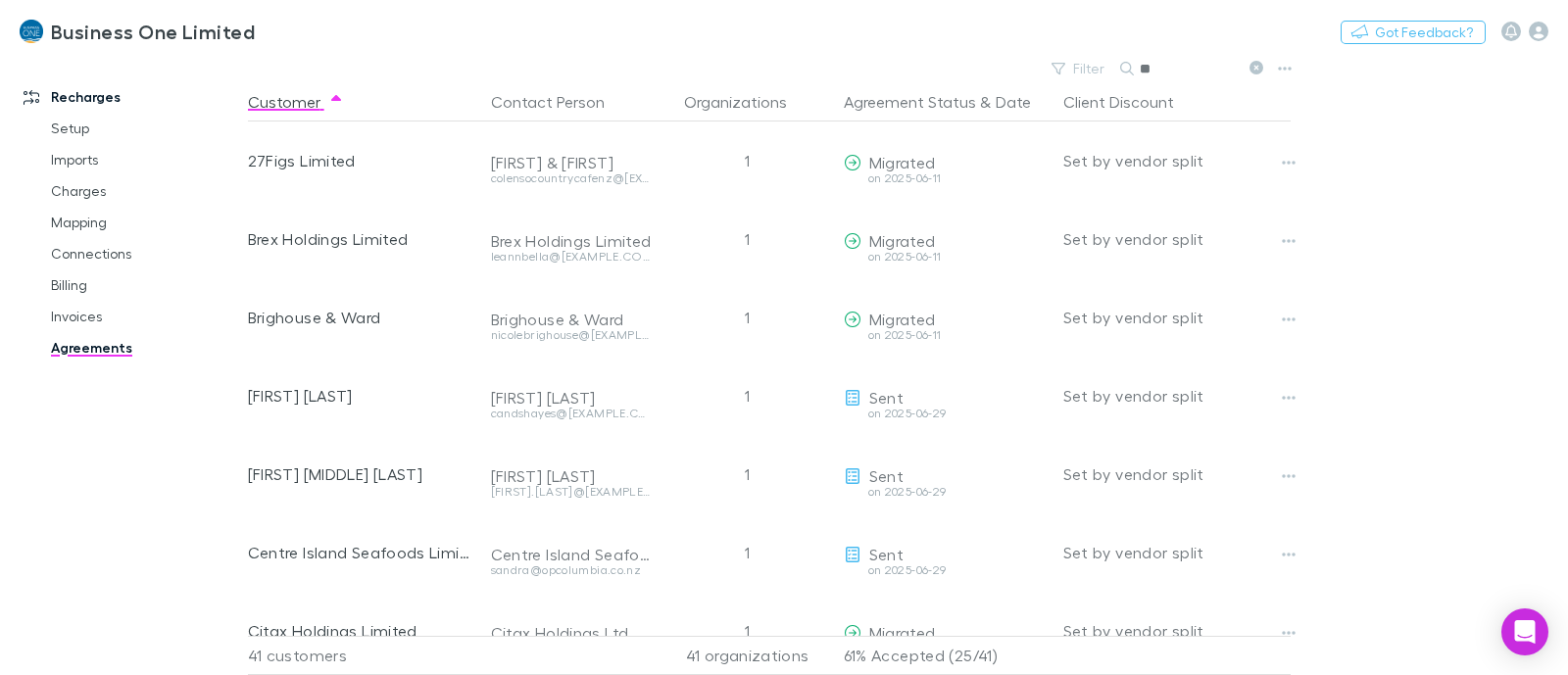 type on "*" 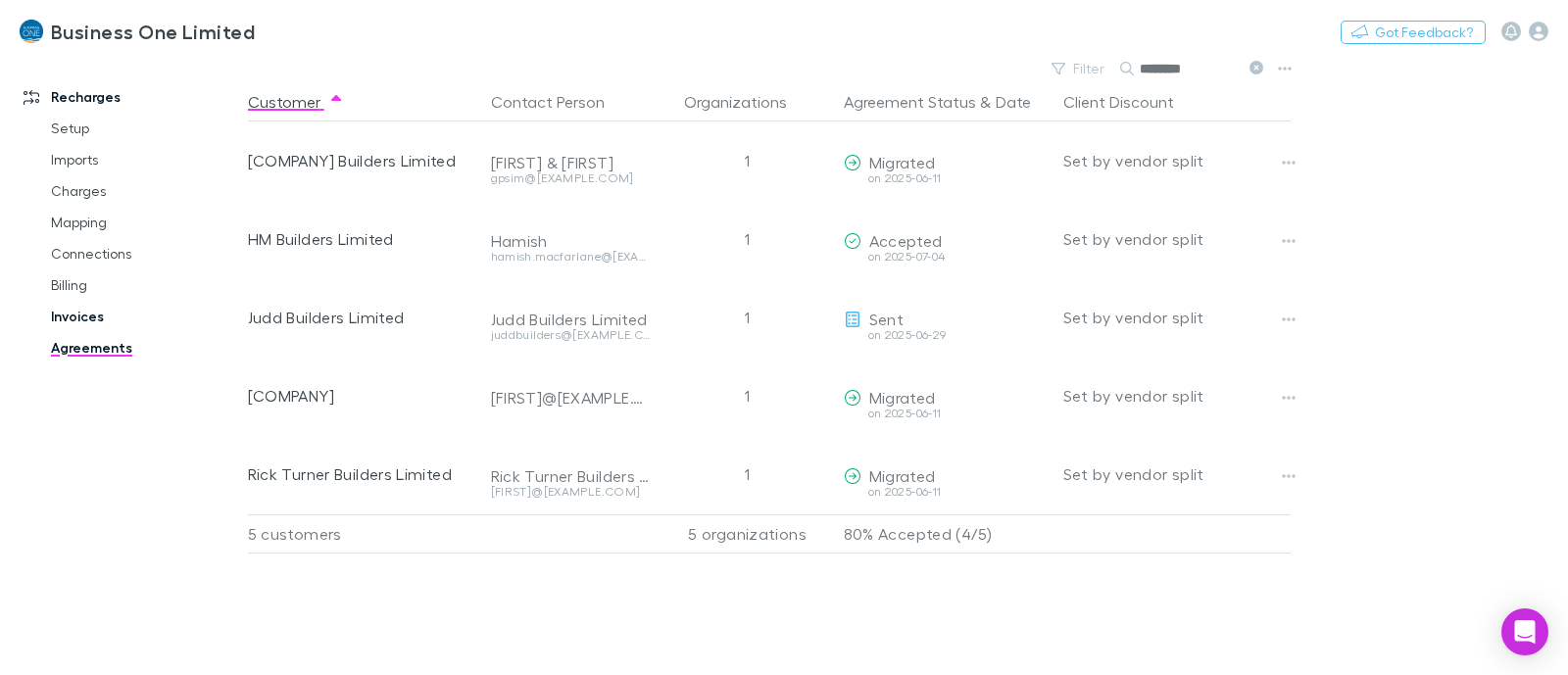 type on "********" 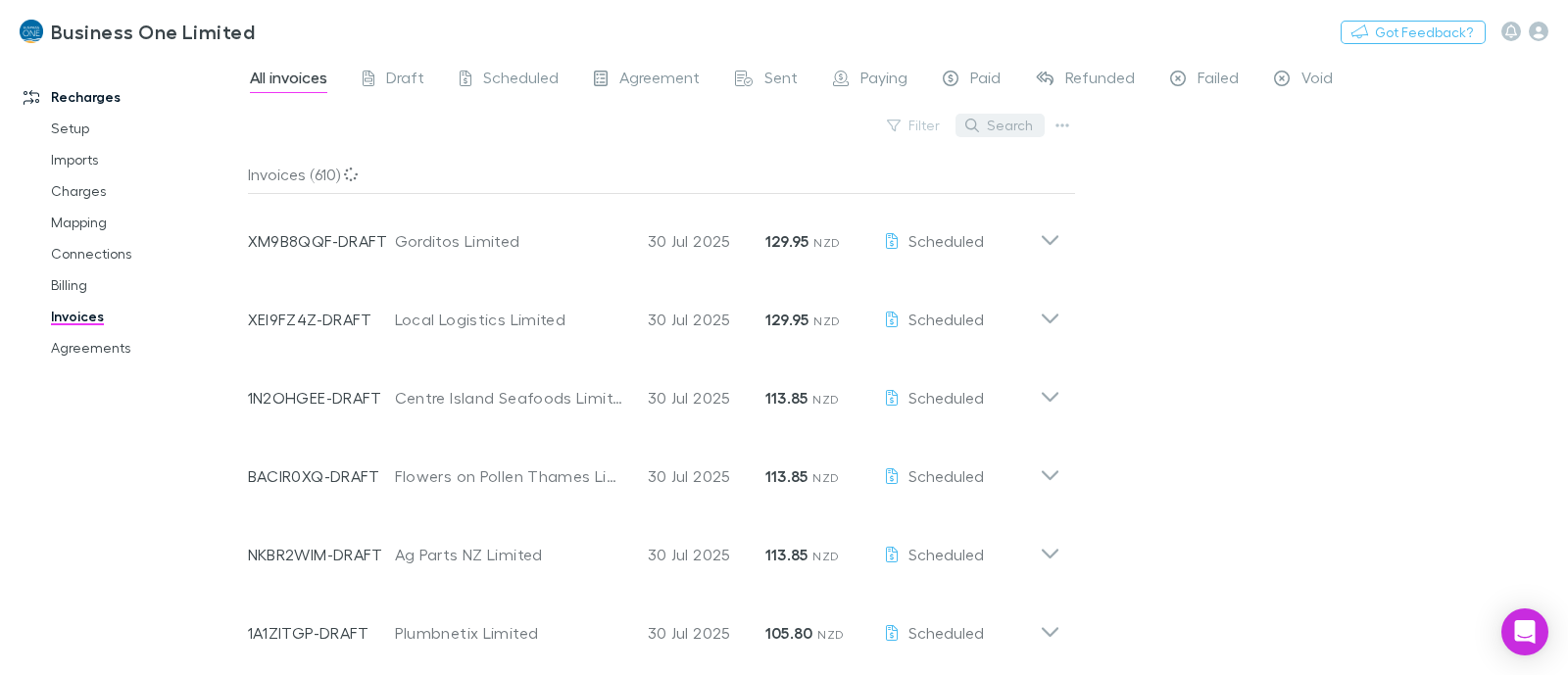 click on "Search" at bounding box center (1000, 125) 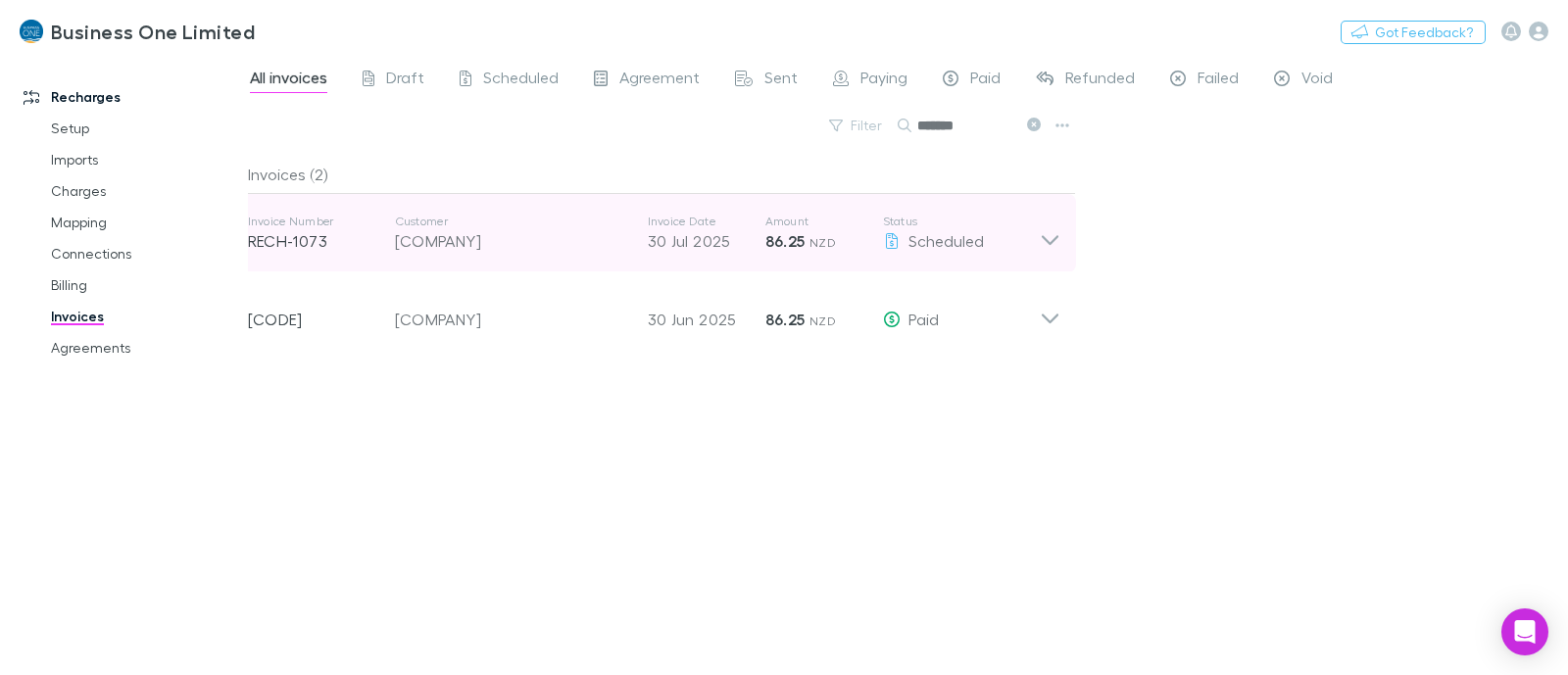 drag, startPoint x: 383, startPoint y: 250, endPoint x: 659, endPoint y: 401, distance: 314.6061 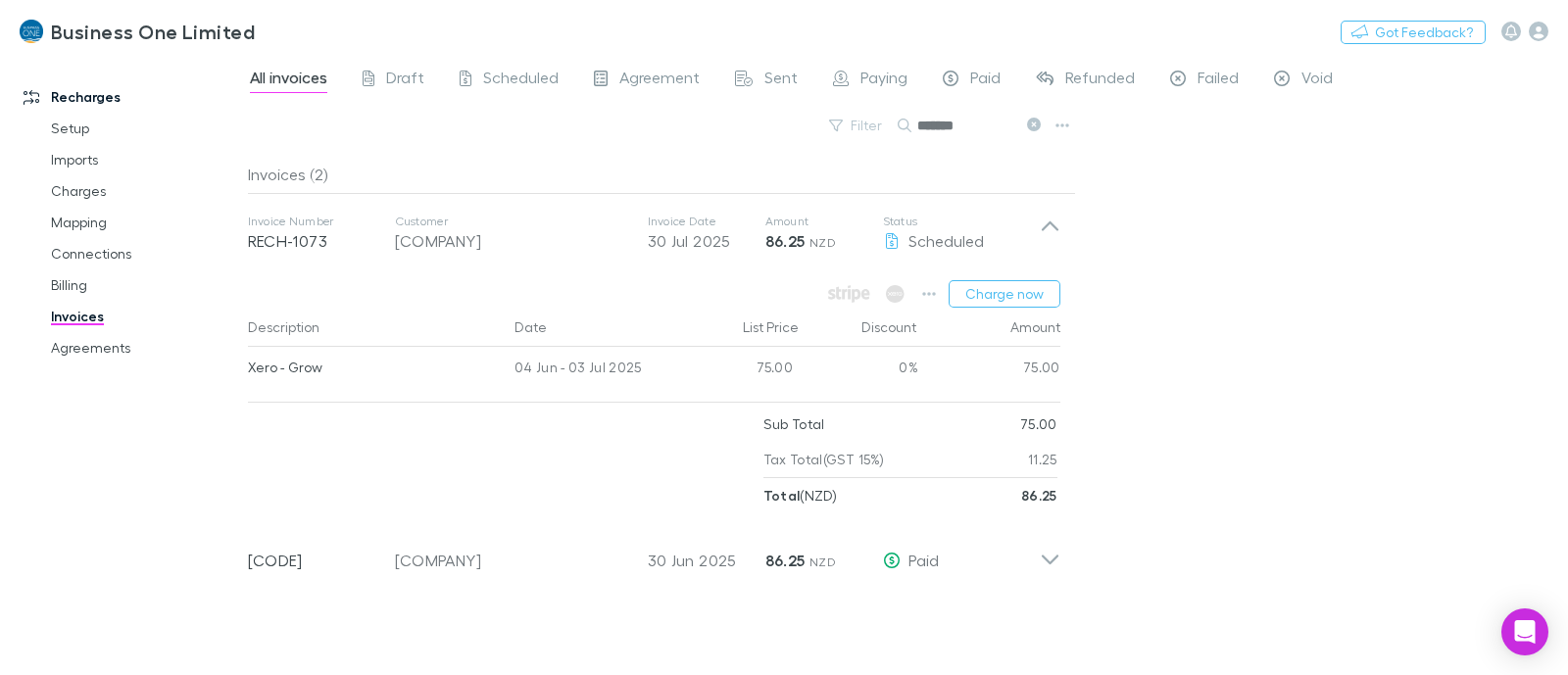 click on "Recharges Setup Imports Charges Mapping Connections Billing Invoices Agreements" at bounding box center [133, 362] 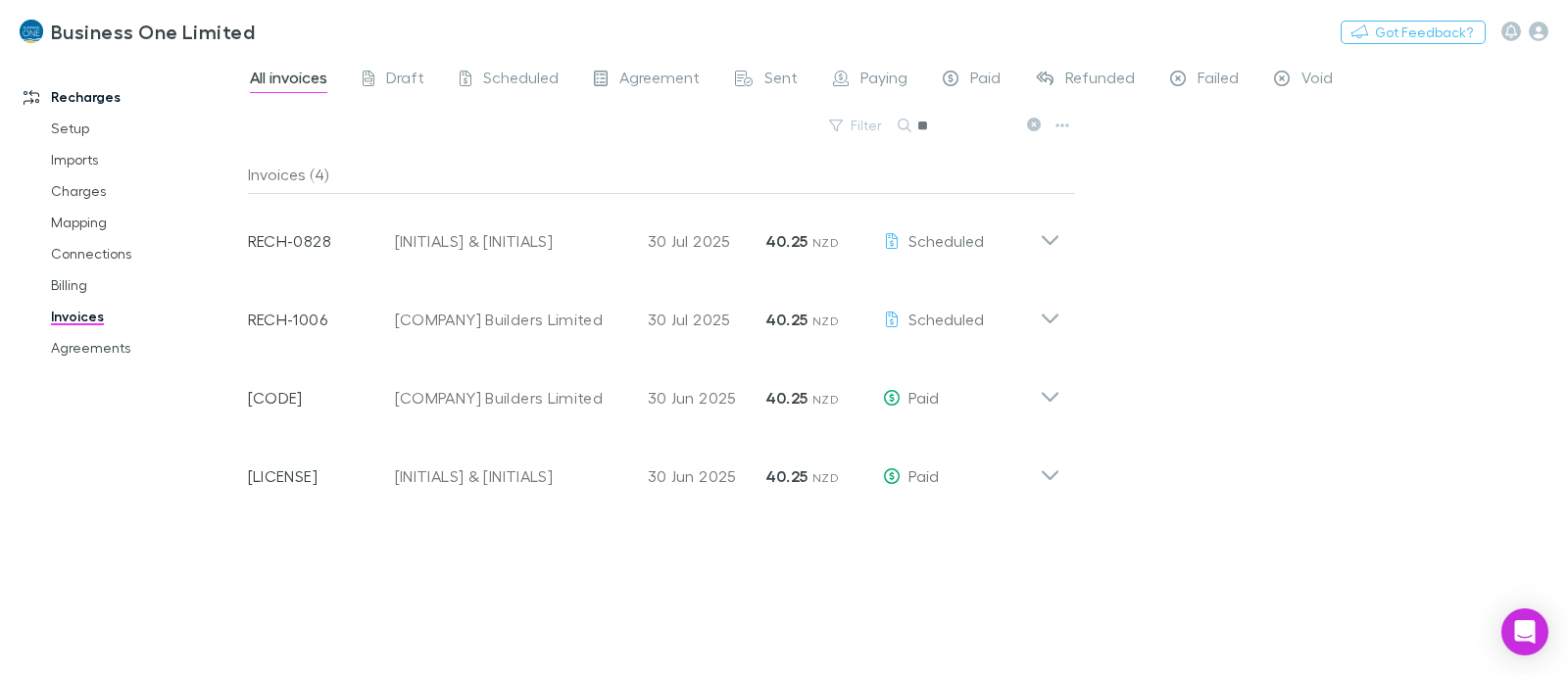 type on "*" 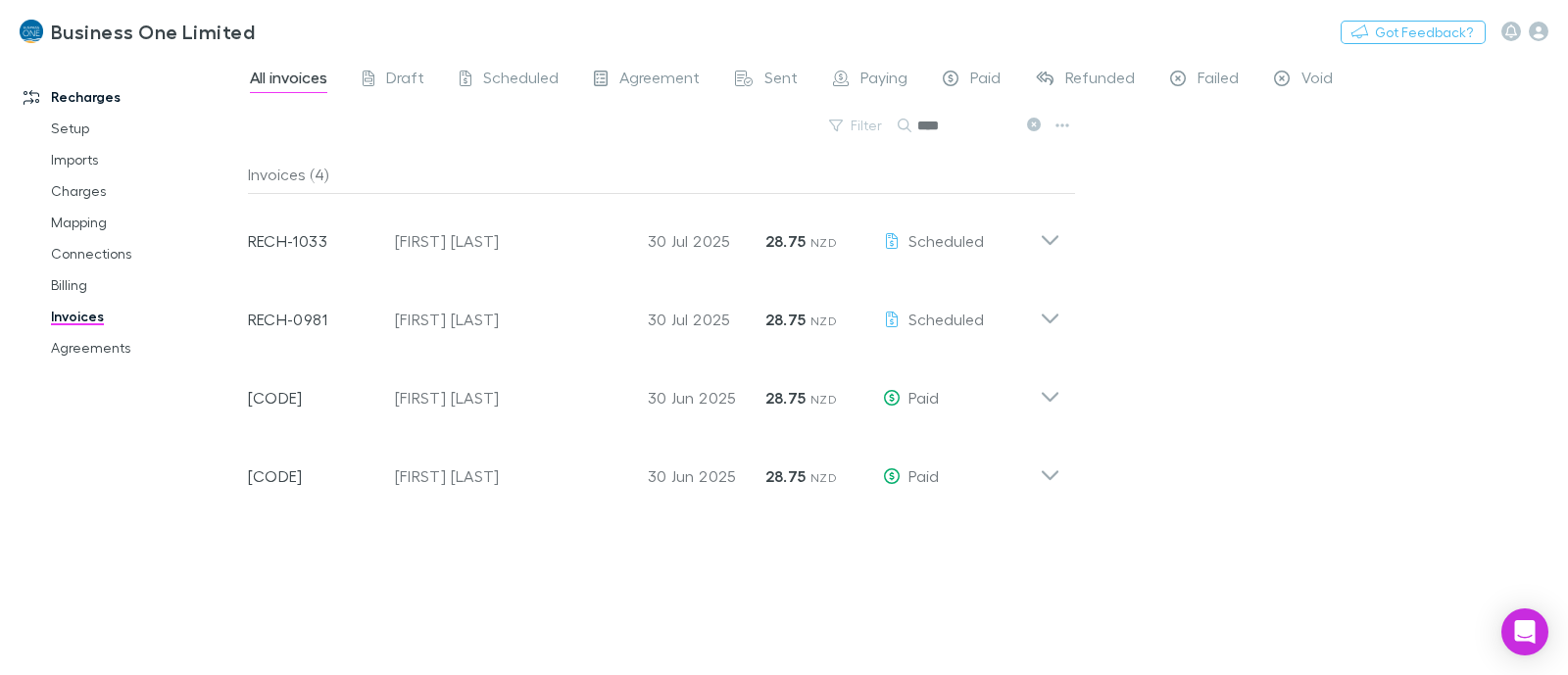 type on "****" 